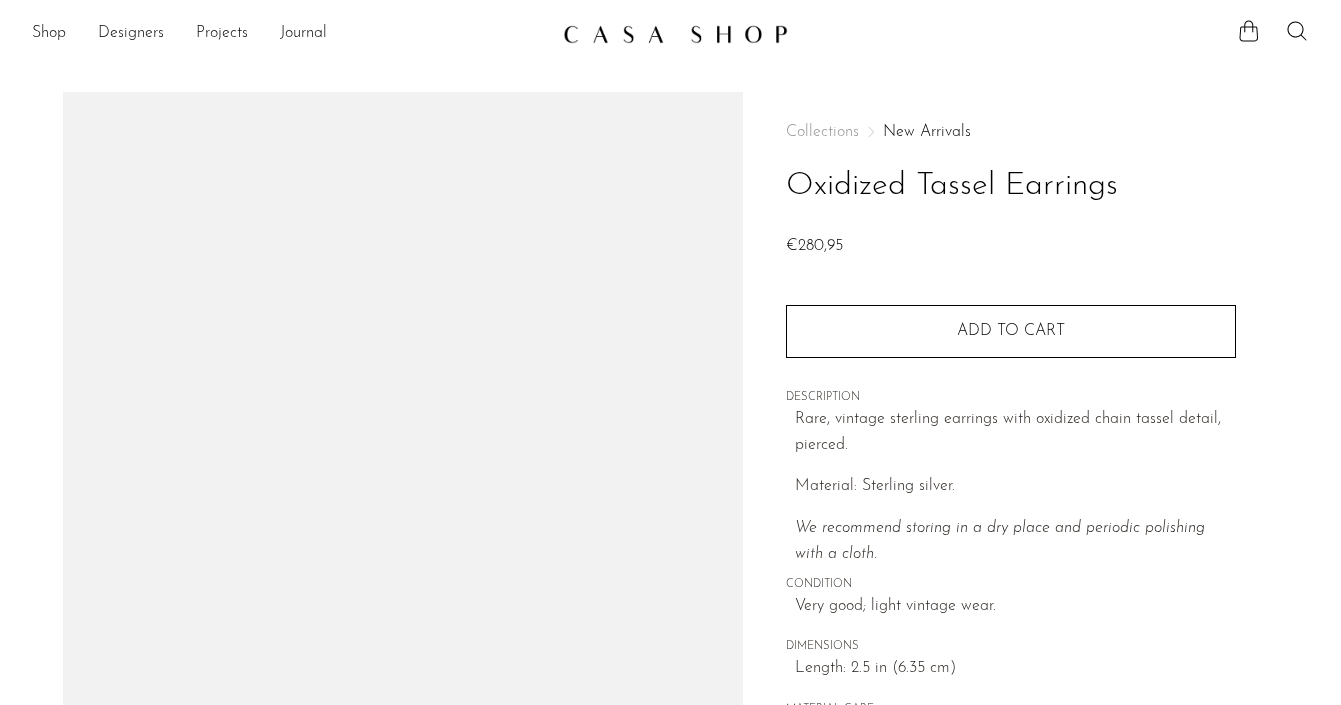 scroll, scrollTop: 0, scrollLeft: 0, axis: both 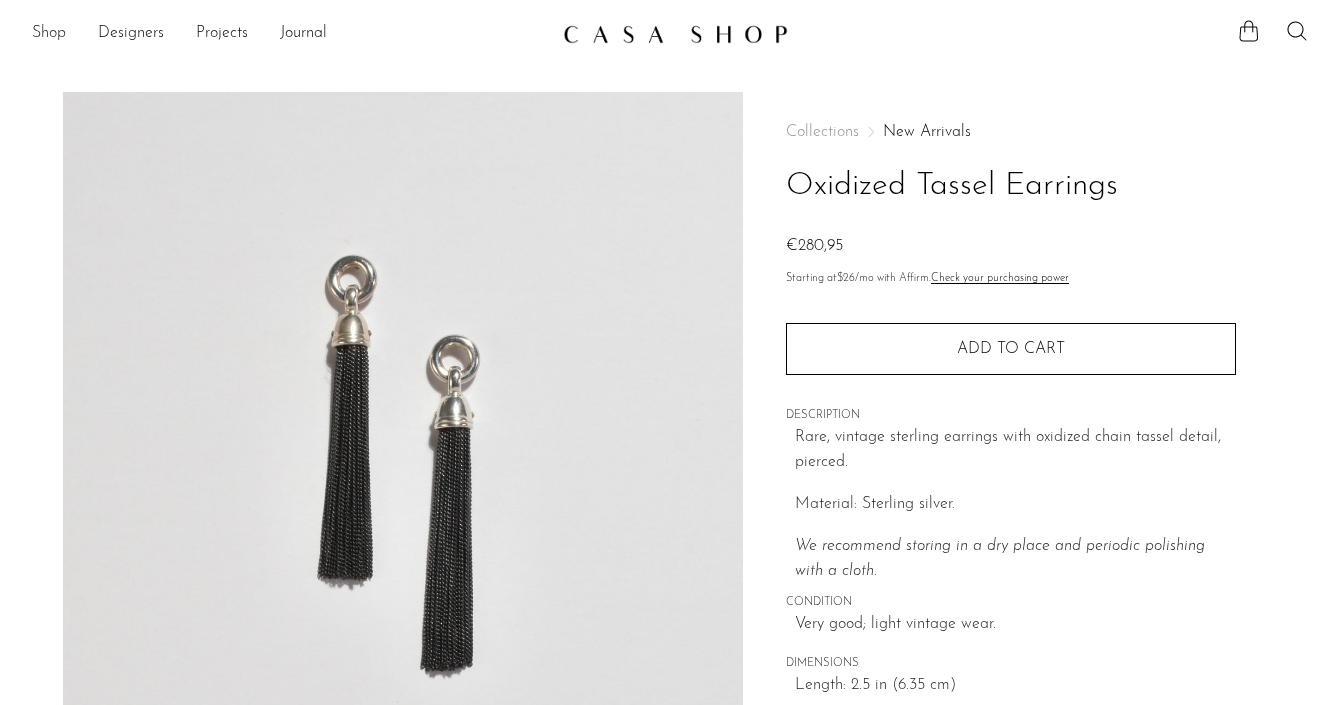 click on "Shop" at bounding box center [49, 34] 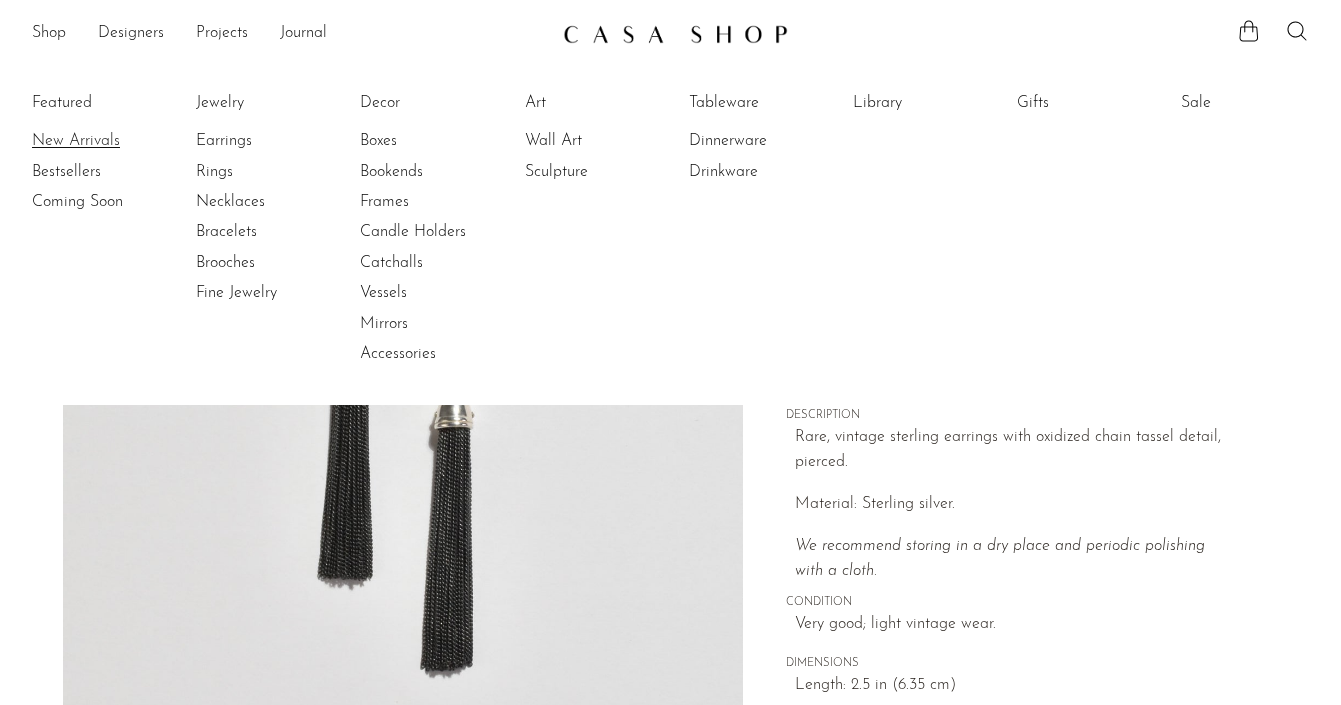 click on "New Arrivals" at bounding box center [107, 141] 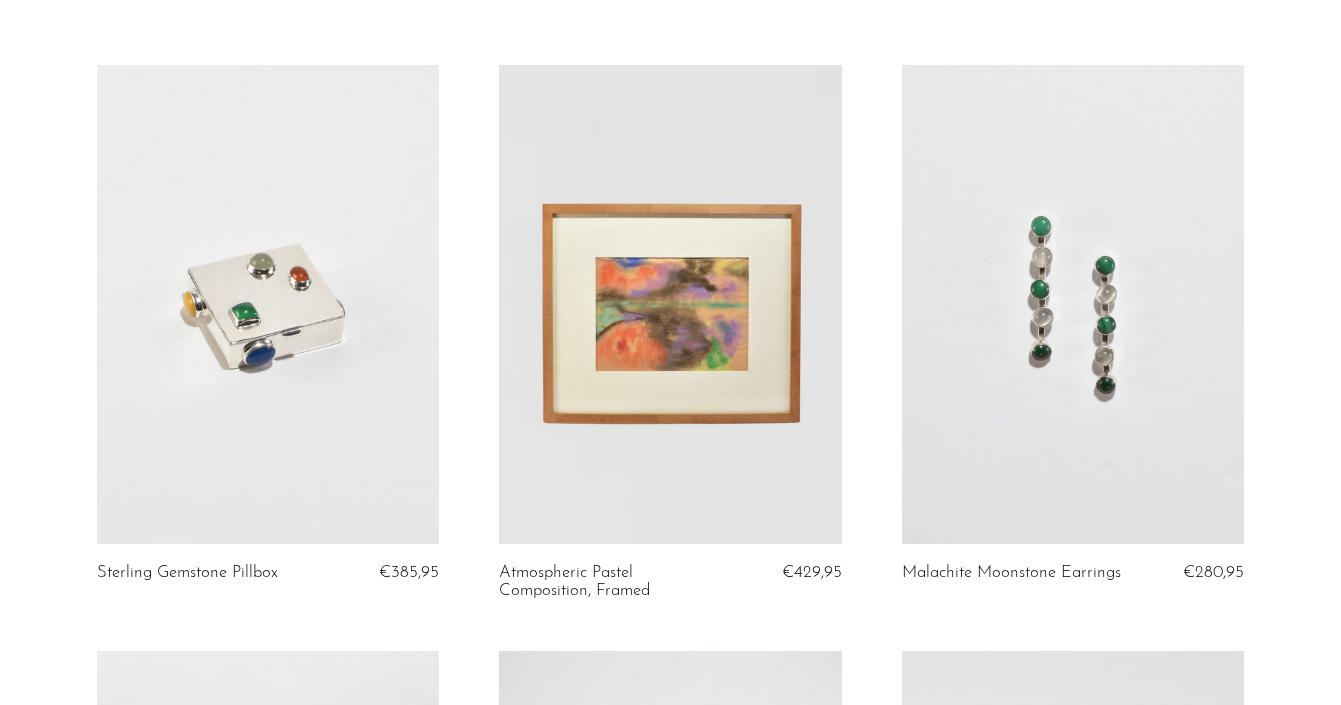 scroll, scrollTop: 139, scrollLeft: 0, axis: vertical 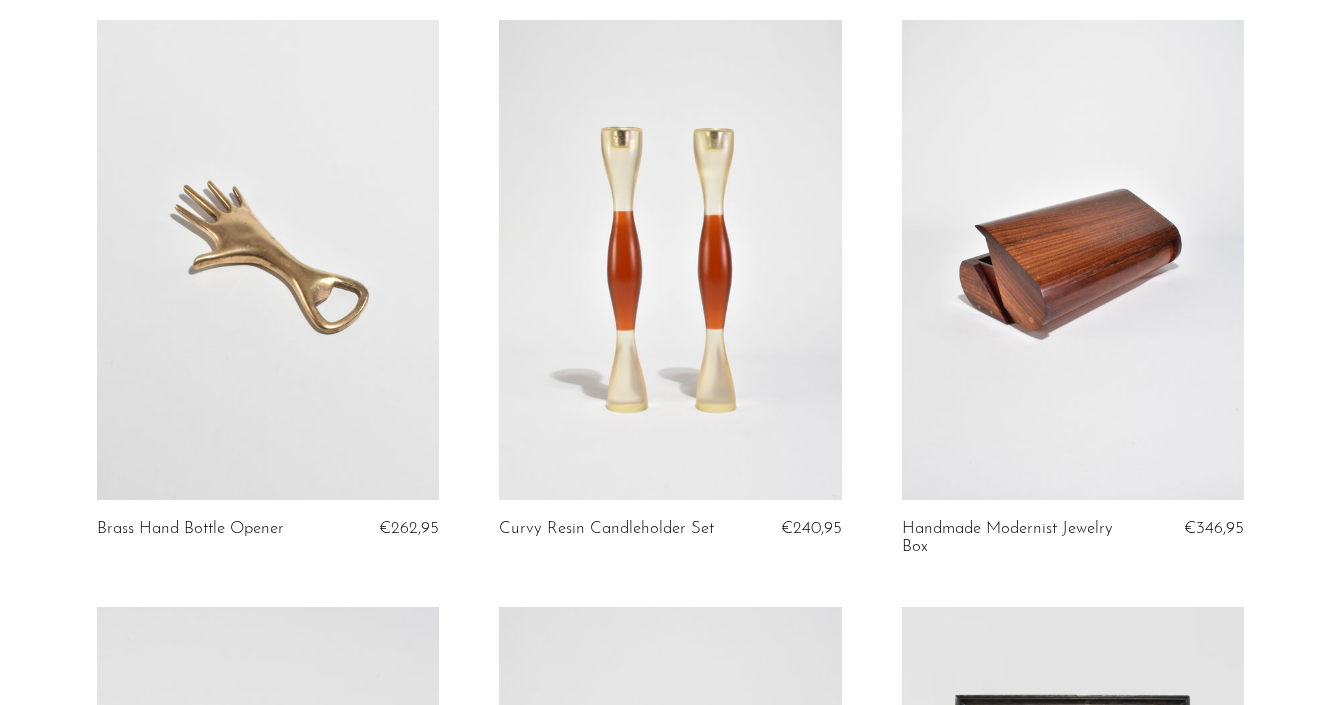 click at bounding box center (1073, 259) 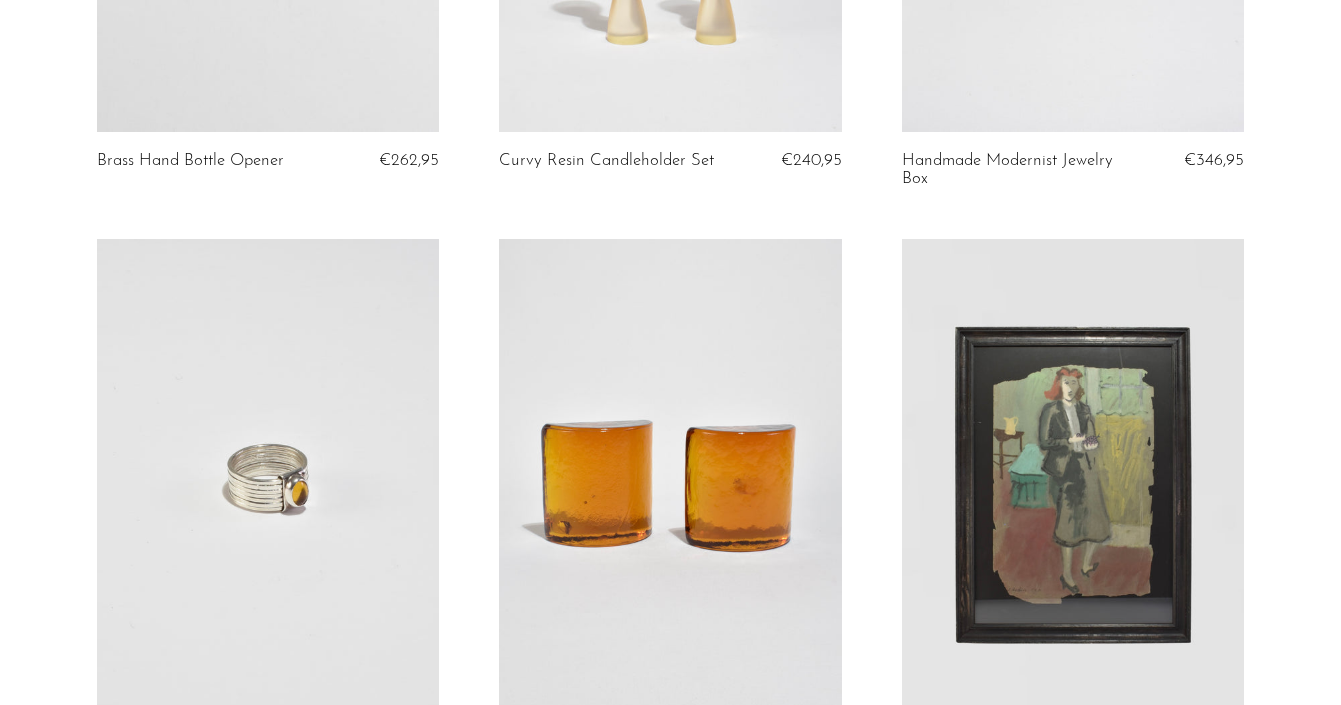 scroll, scrollTop: 1694, scrollLeft: 0, axis: vertical 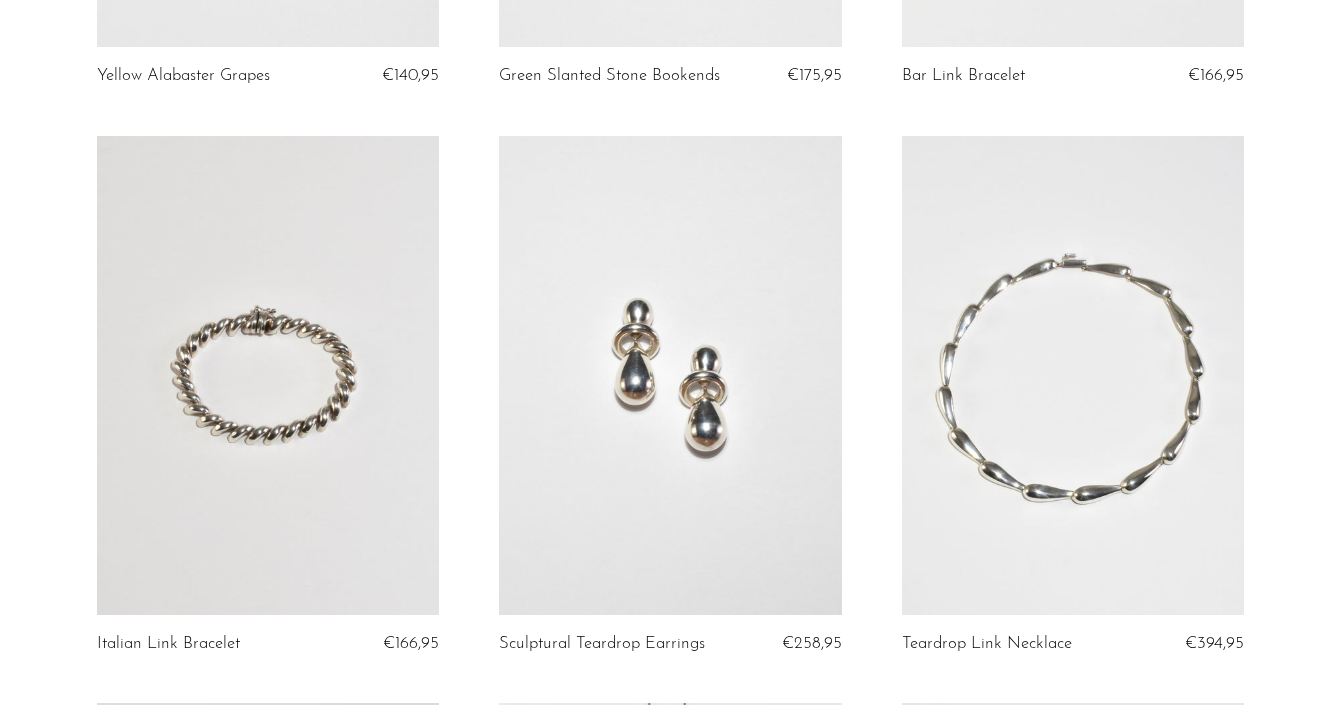 click at bounding box center (670, 375) 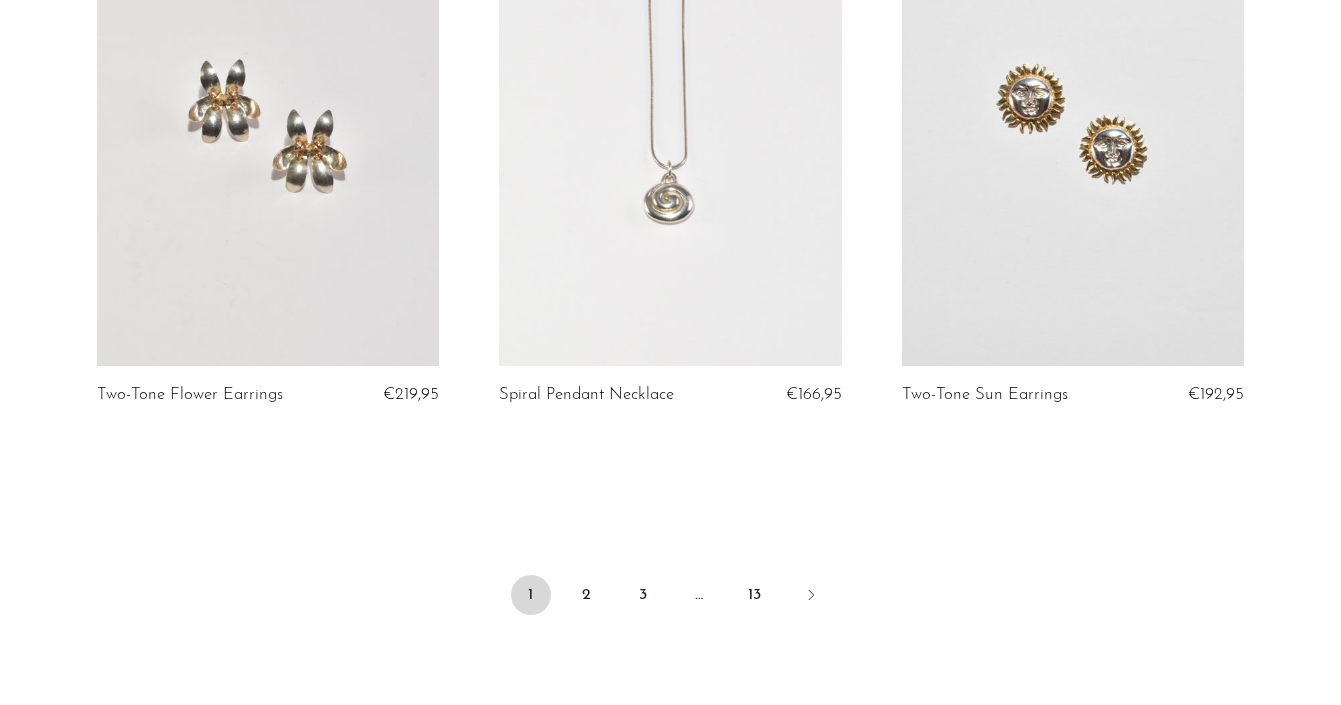 scroll, scrollTop: 6616, scrollLeft: 0, axis: vertical 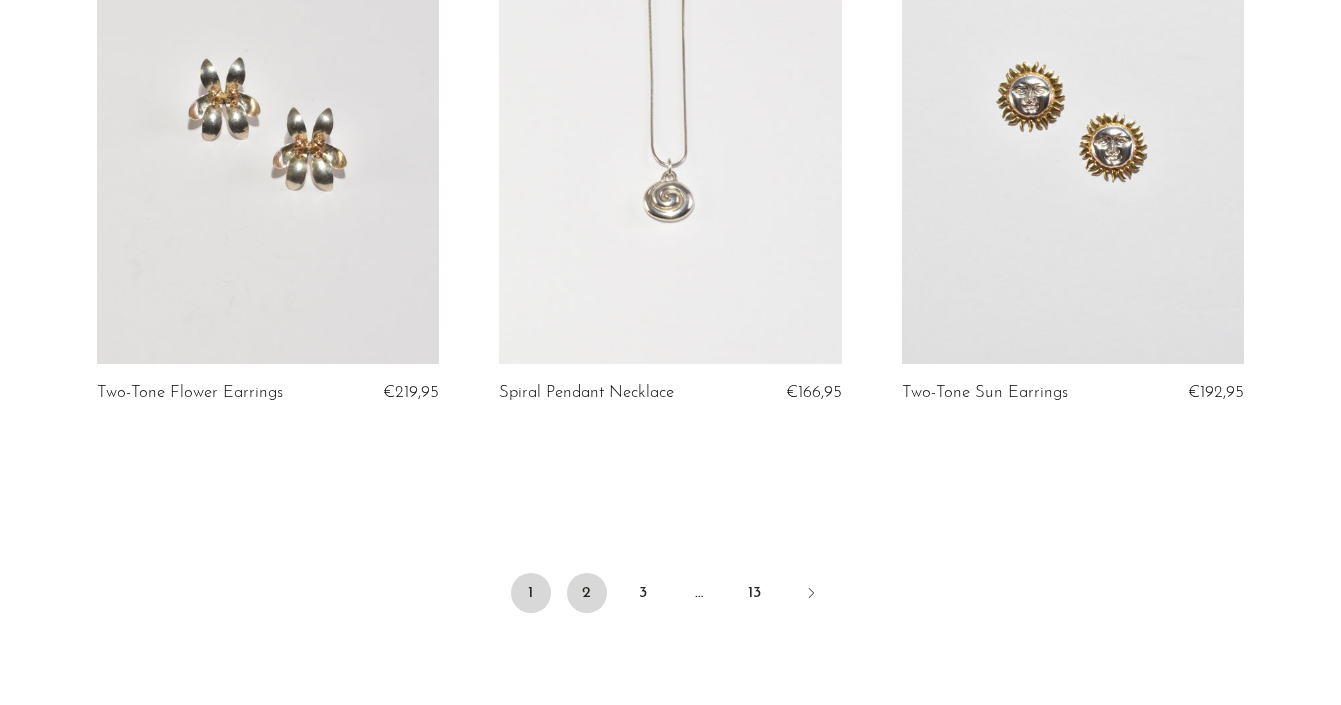 click on "2" at bounding box center [587, 593] 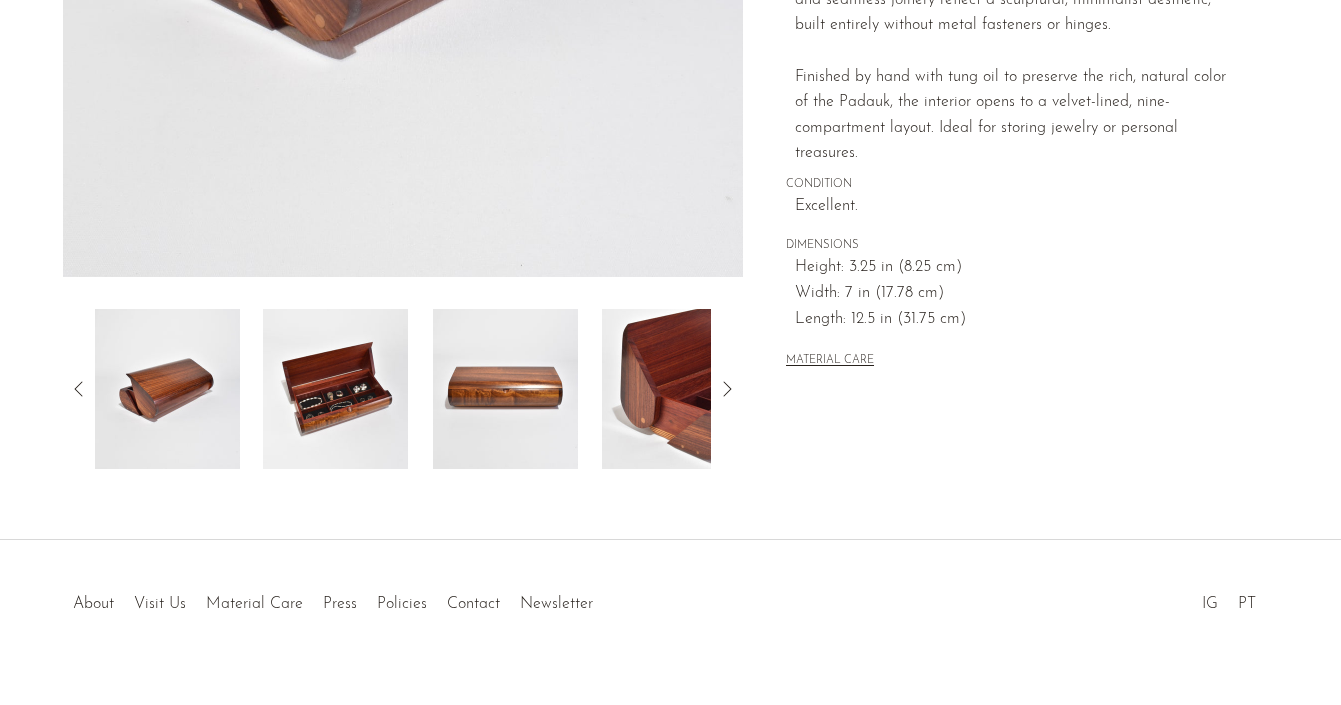 scroll, scrollTop: 597, scrollLeft: 0, axis: vertical 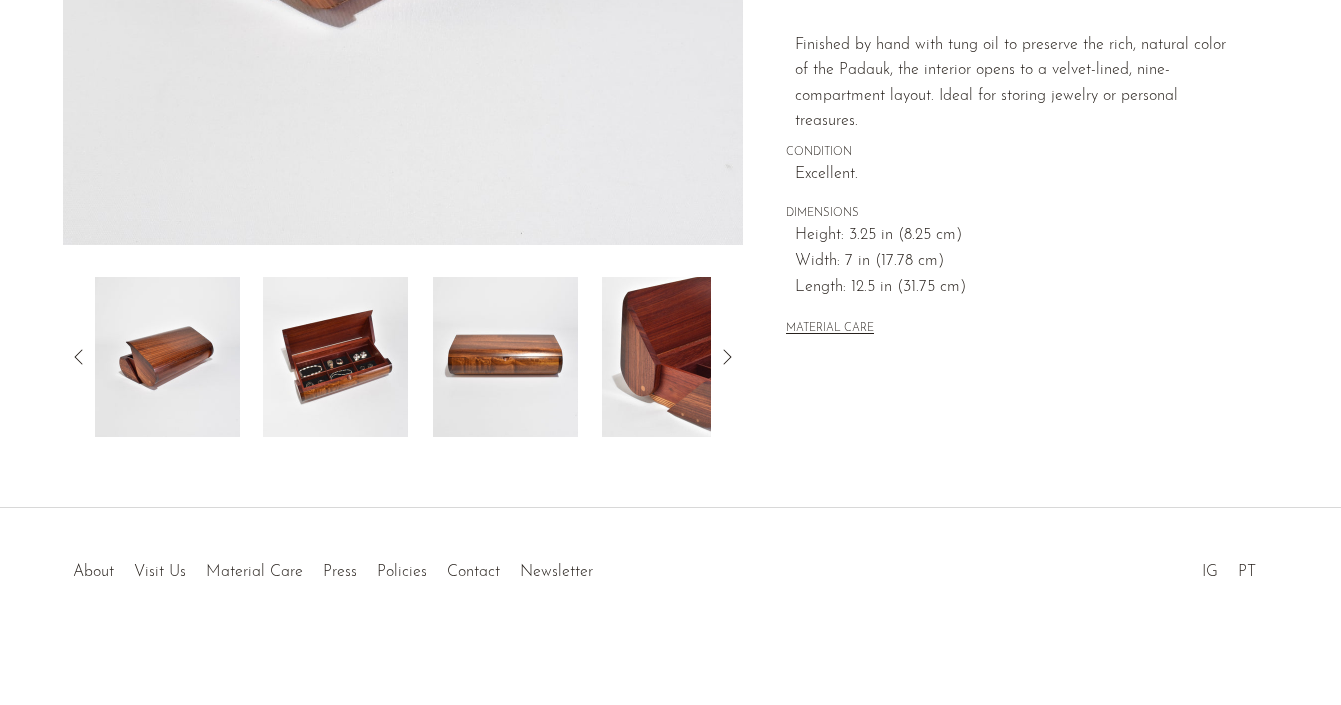 click at bounding box center (335, 357) 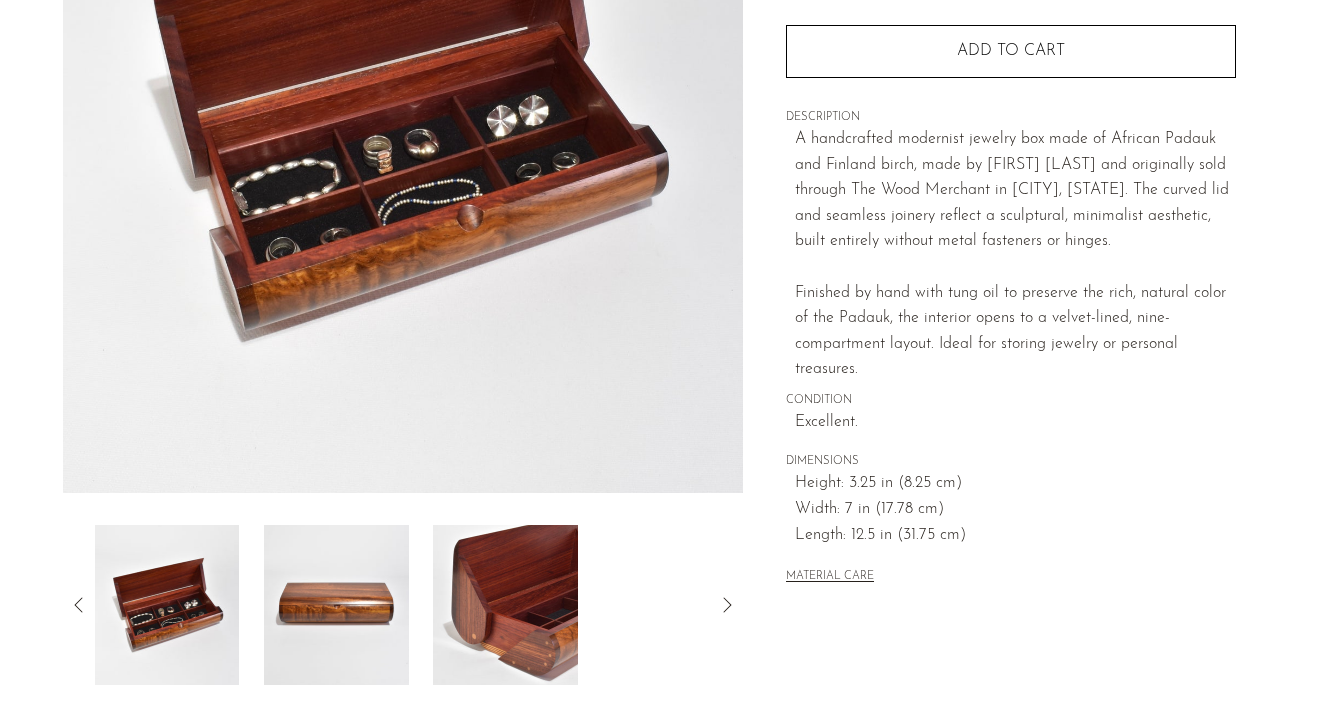 scroll, scrollTop: 347, scrollLeft: 0, axis: vertical 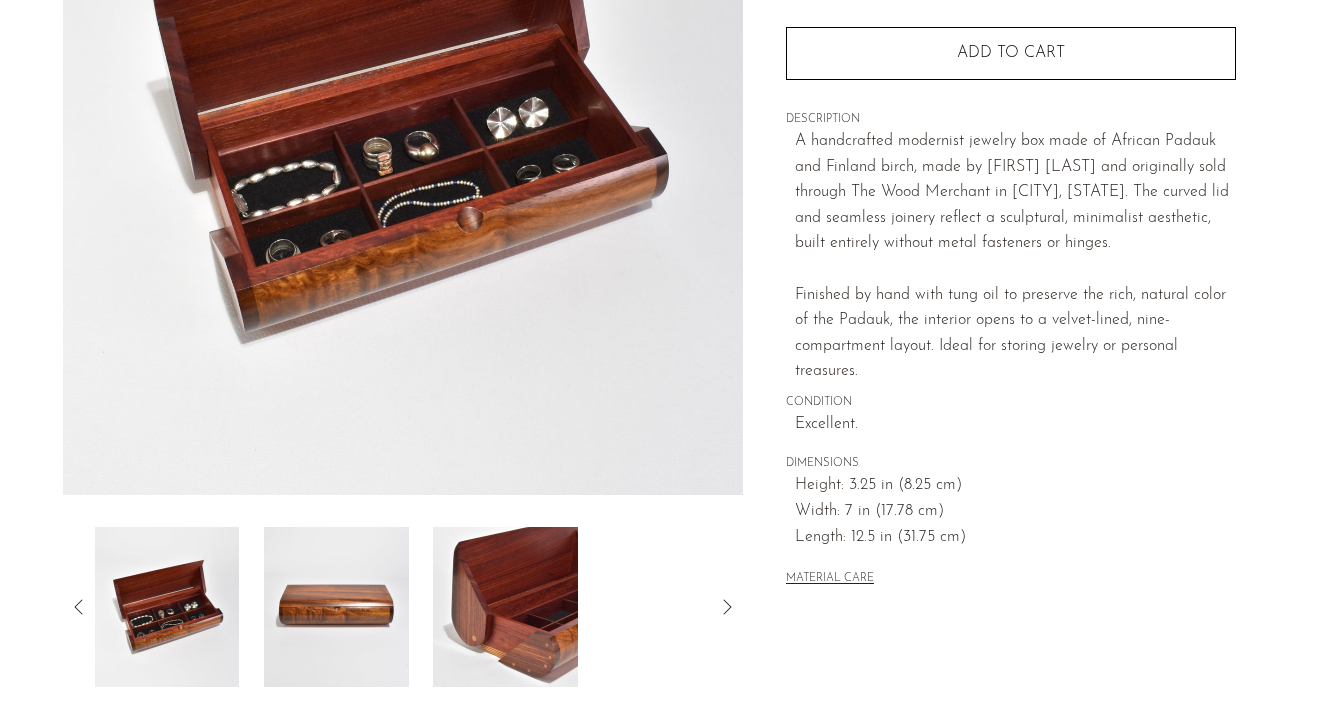 click at bounding box center [505, 607] 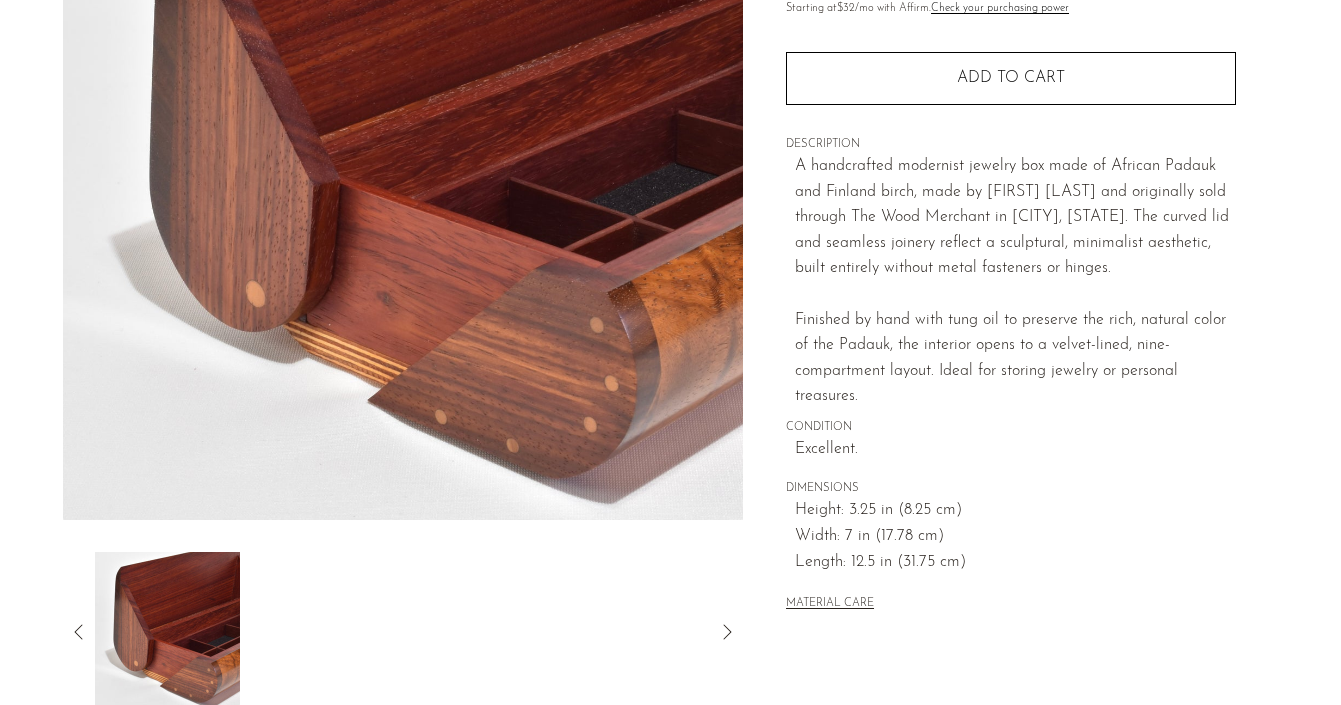 scroll, scrollTop: 323, scrollLeft: 0, axis: vertical 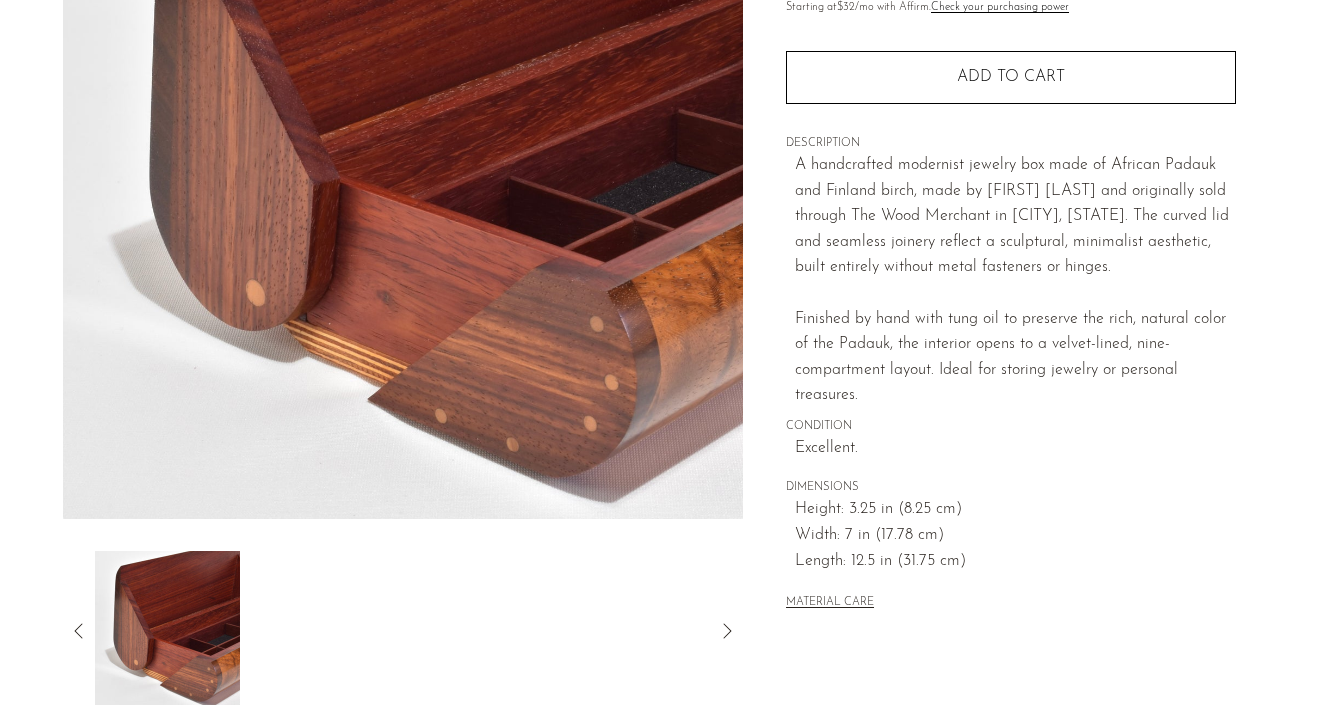 click at bounding box center [403, 631] 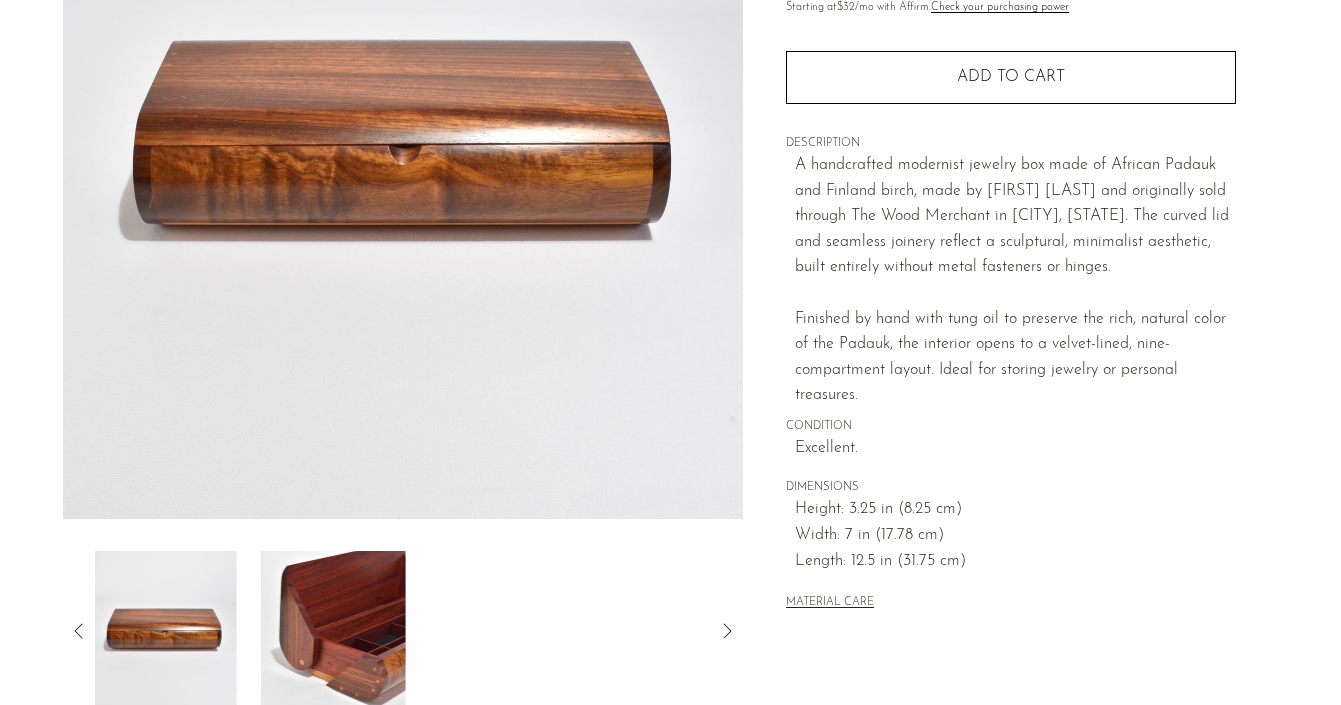 click 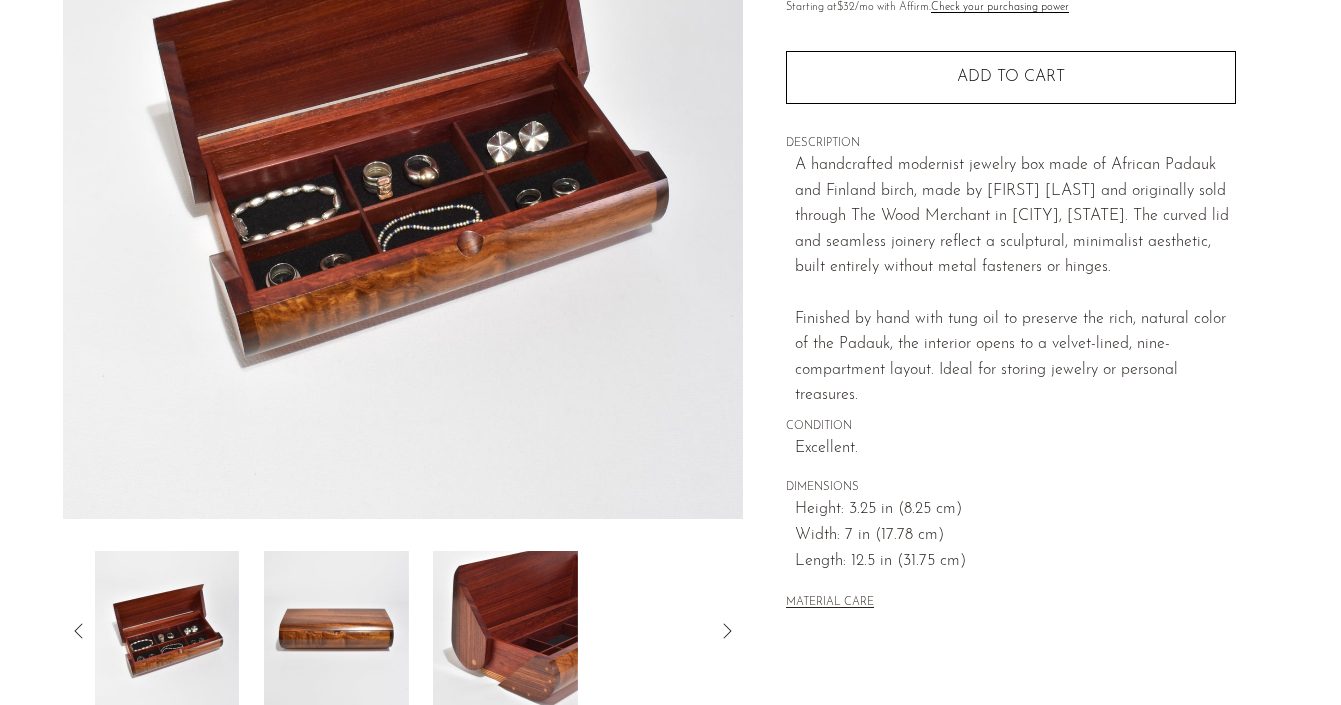 click 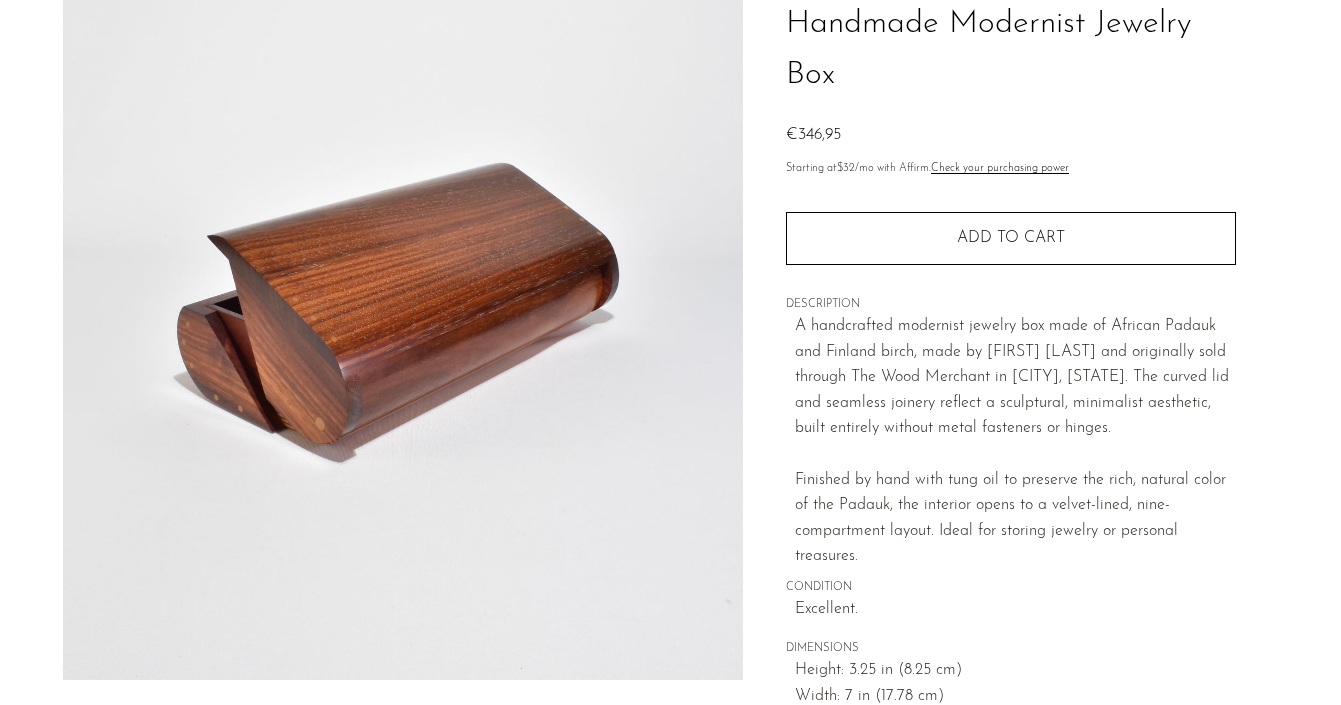 scroll, scrollTop: 161, scrollLeft: 0, axis: vertical 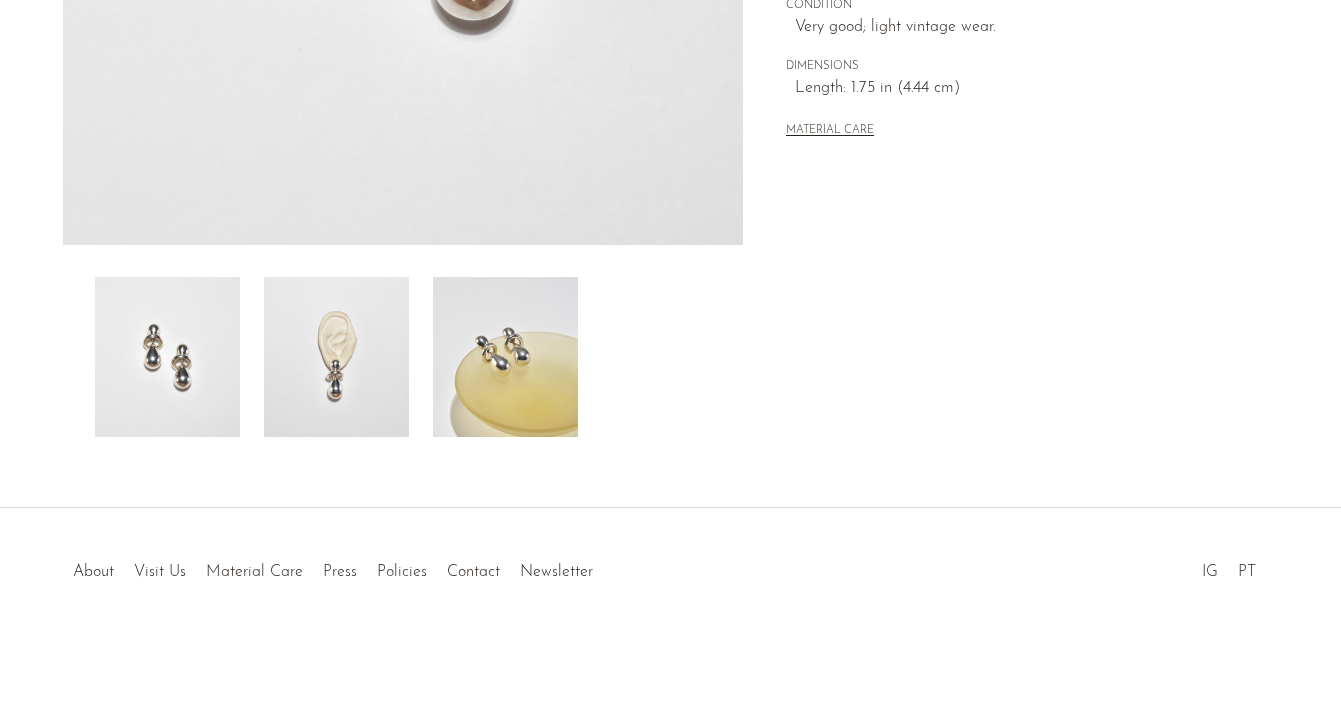 click at bounding box center (336, 357) 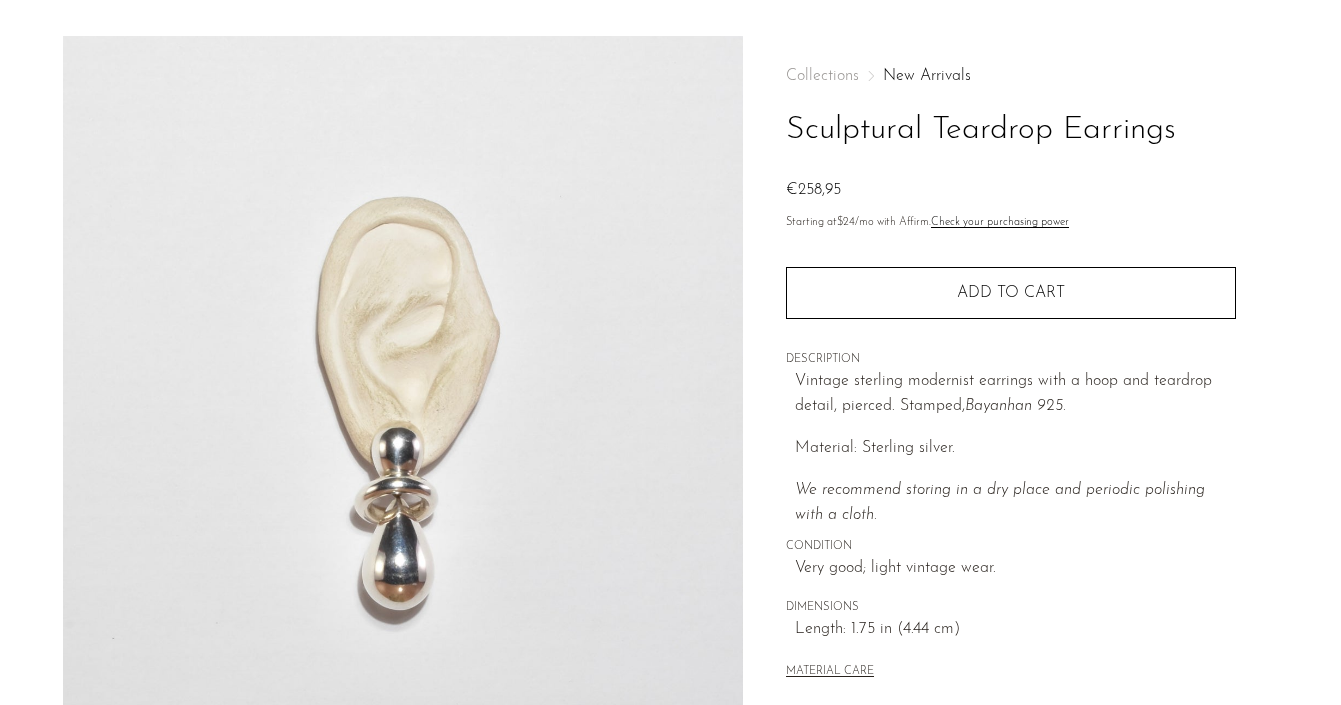 scroll, scrollTop: 55, scrollLeft: 0, axis: vertical 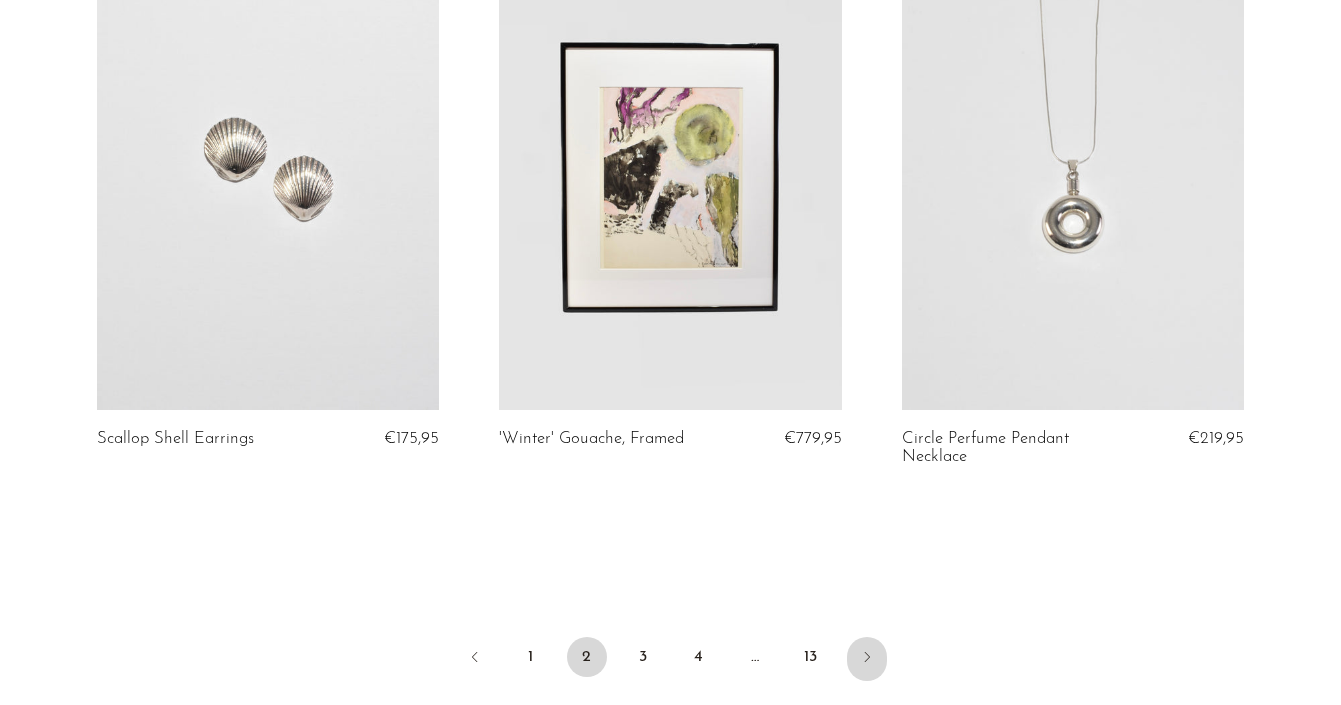 click 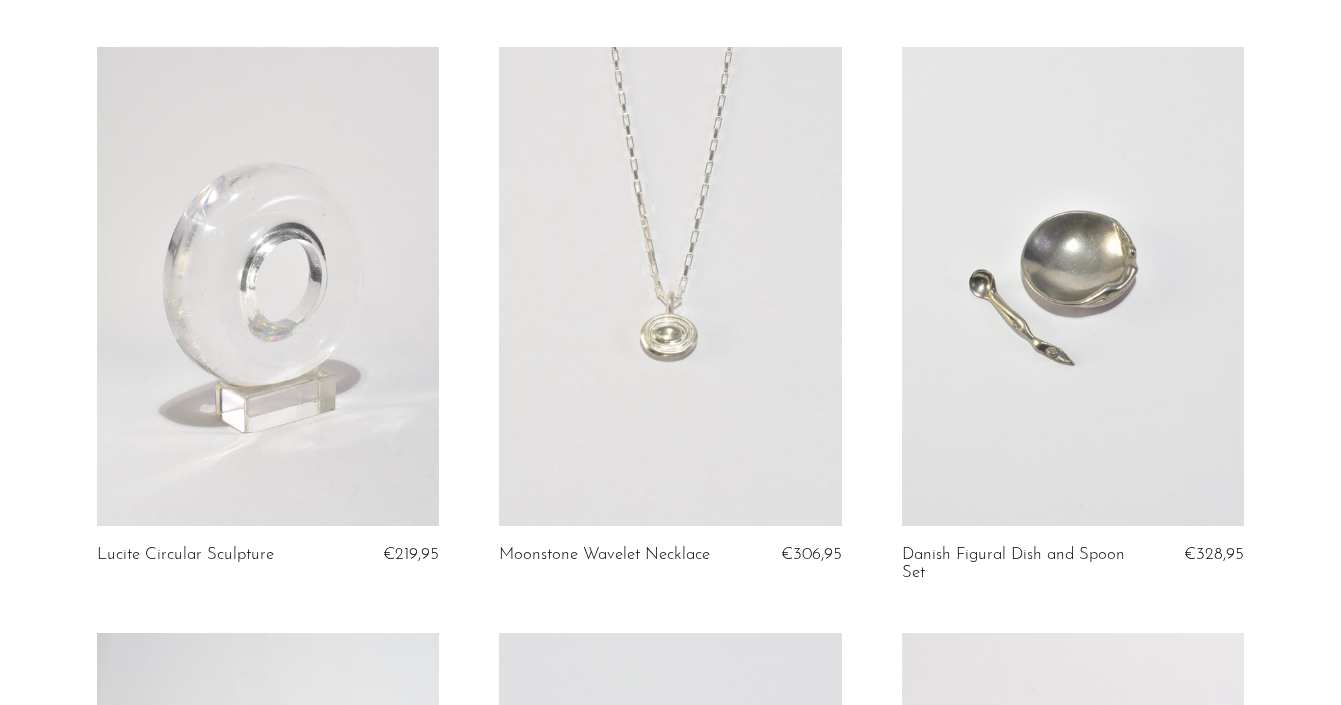 scroll, scrollTop: 149, scrollLeft: 0, axis: vertical 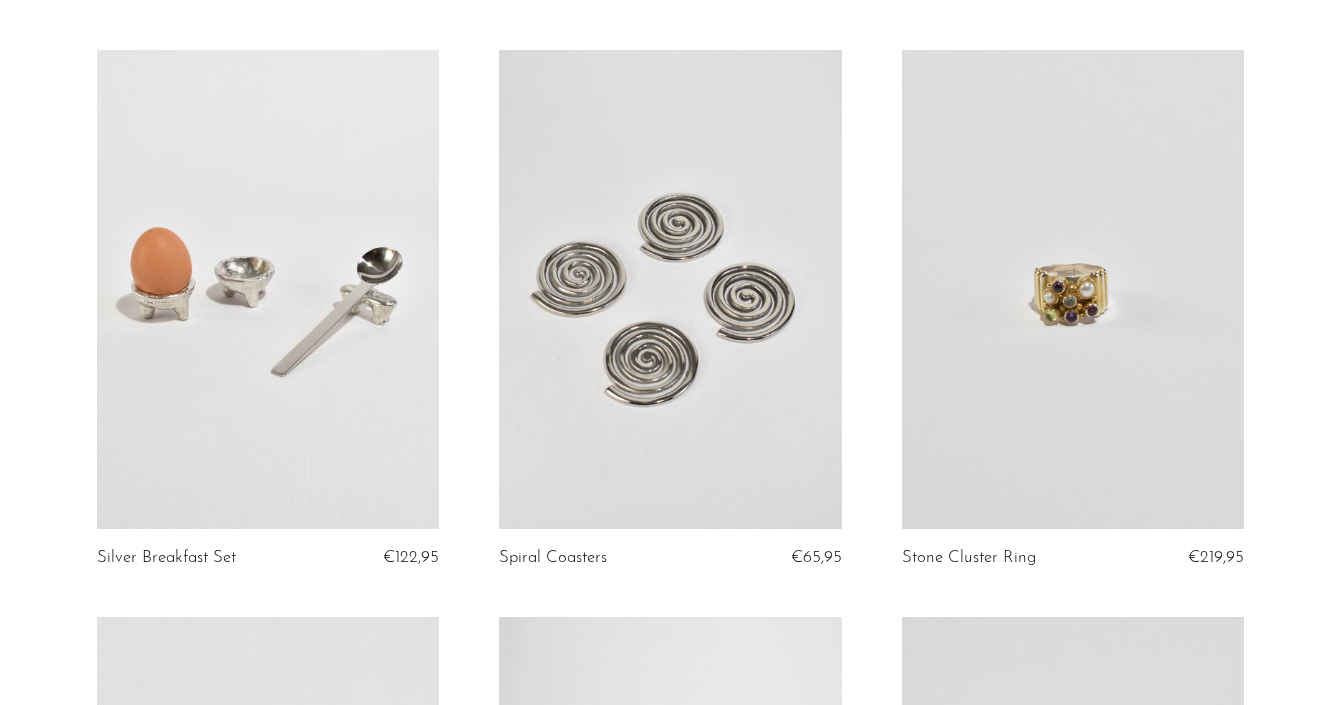click at bounding box center [1073, 289] 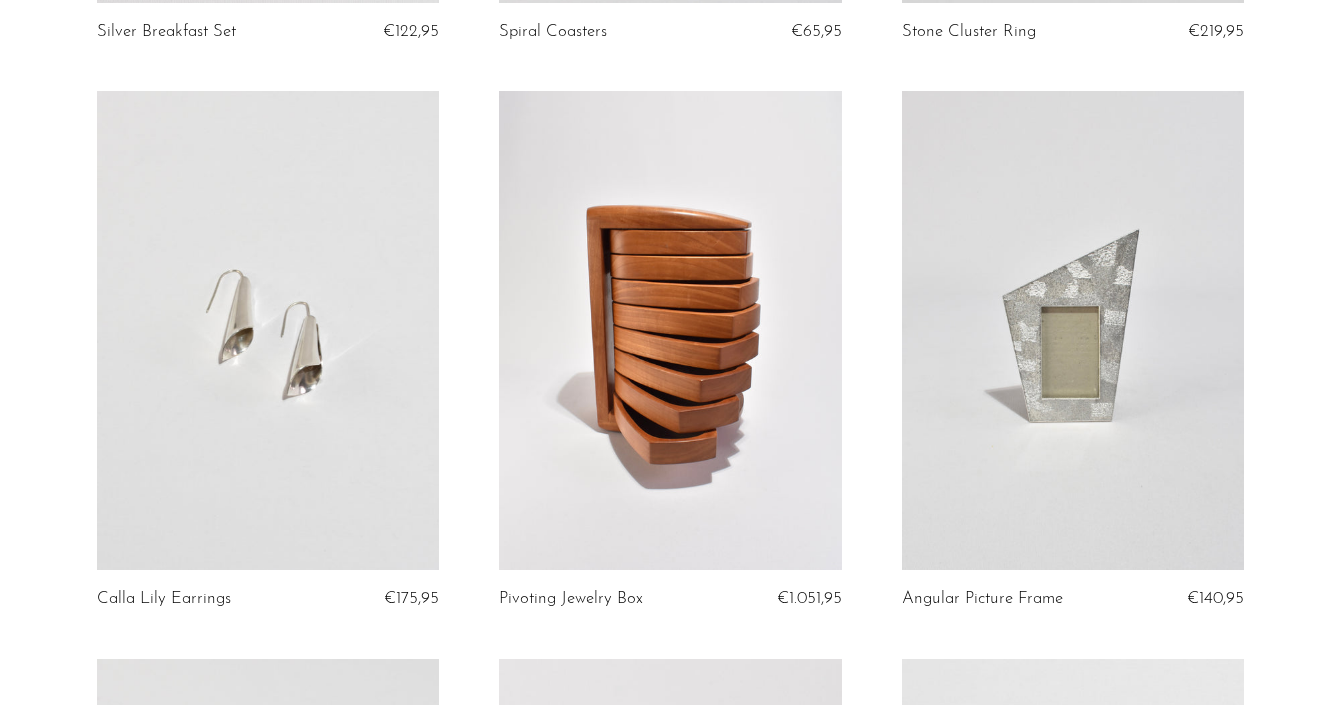 scroll, scrollTop: 3009, scrollLeft: 0, axis: vertical 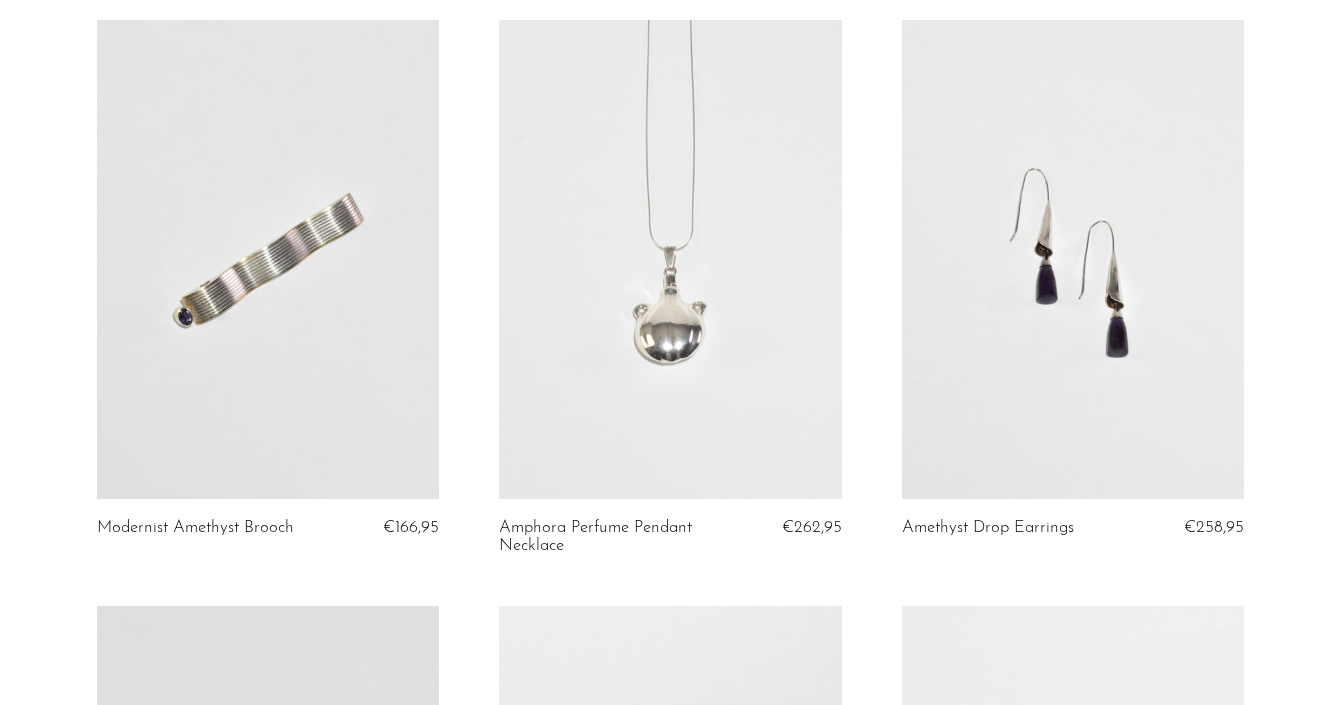 click at bounding box center (670, 259) 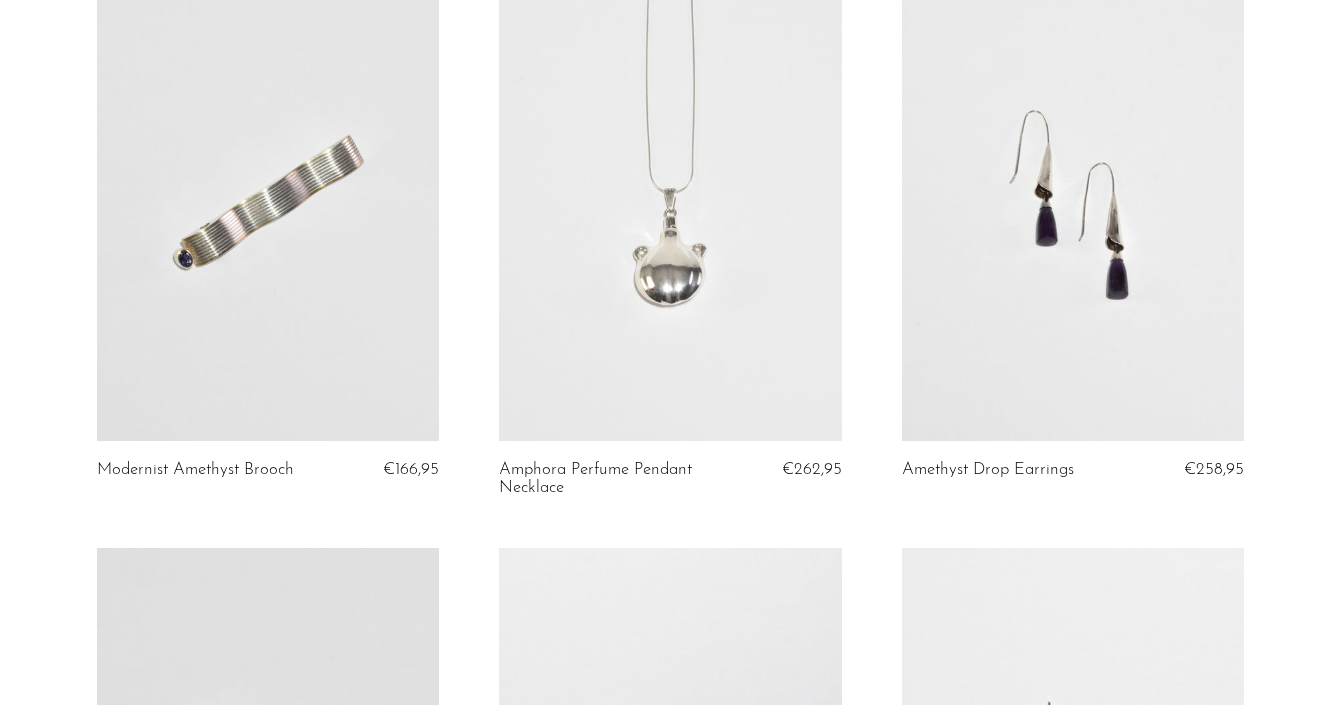 scroll, scrollTop: 4801, scrollLeft: 0, axis: vertical 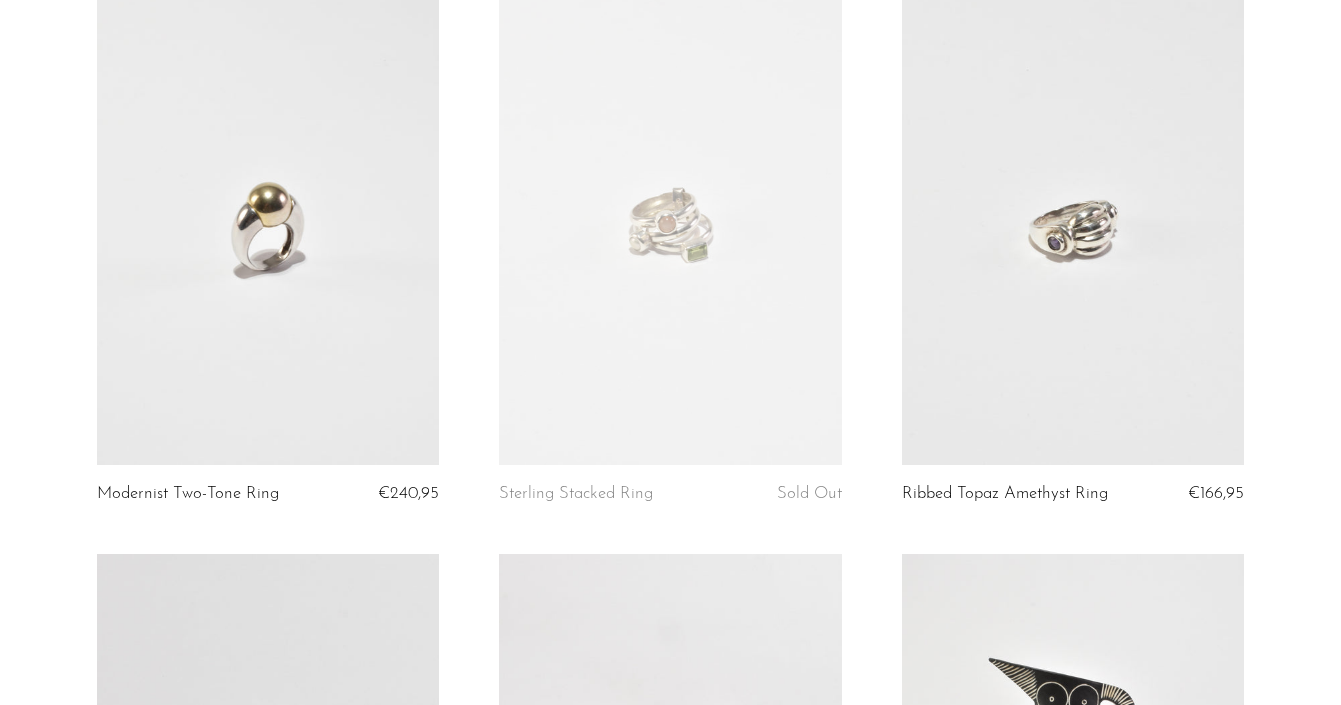 click at bounding box center [268, 225] 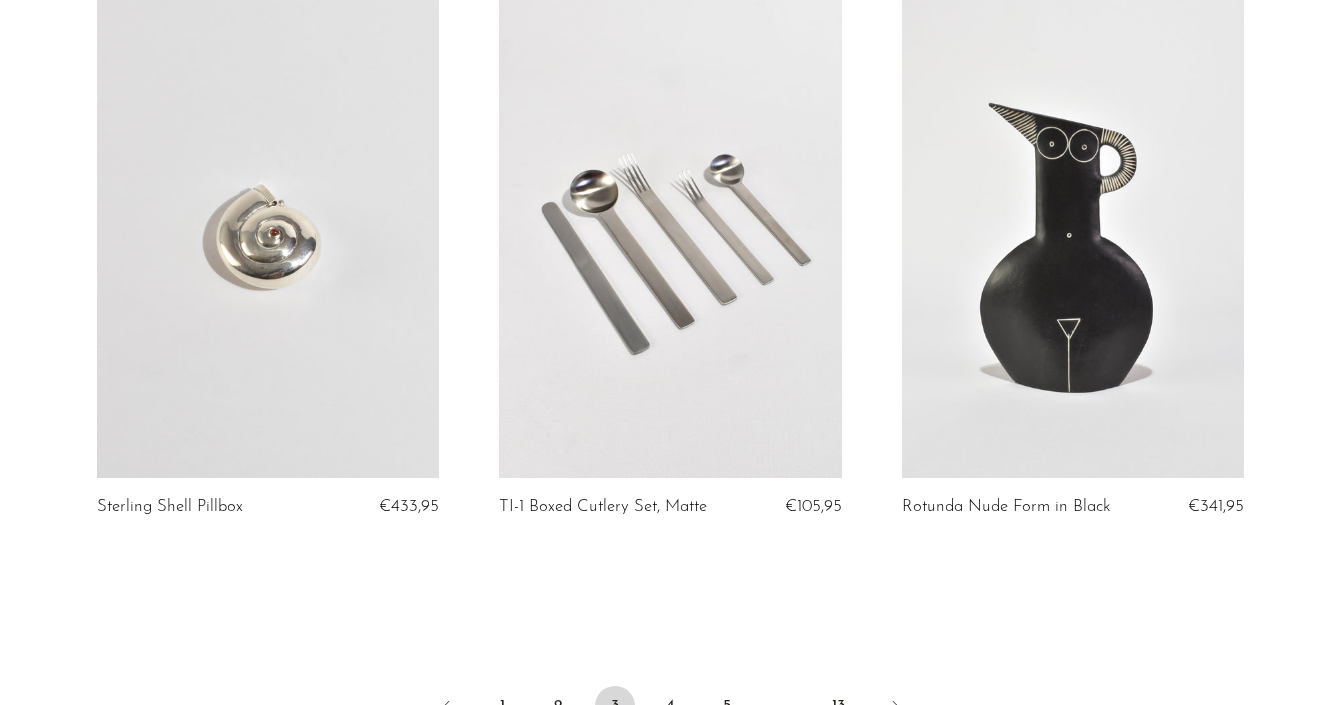 scroll, scrollTop: 6629, scrollLeft: 0, axis: vertical 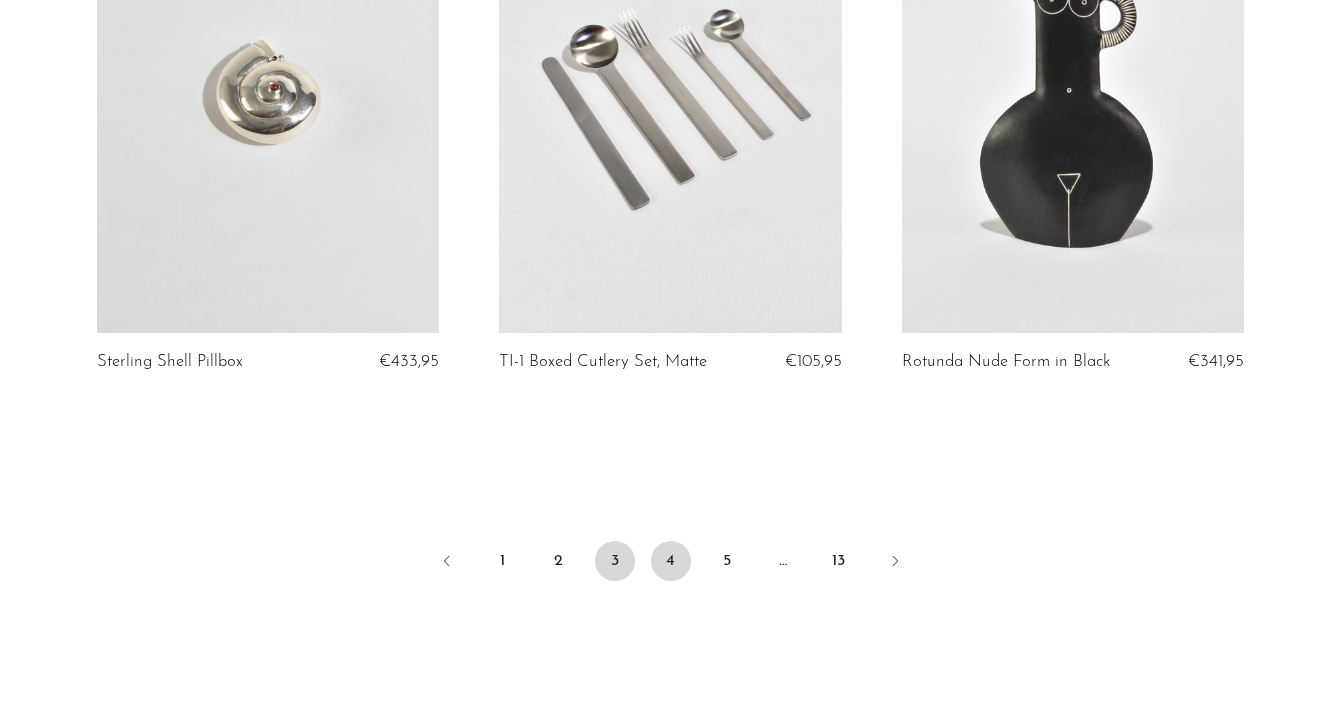 click on "4" at bounding box center [671, 561] 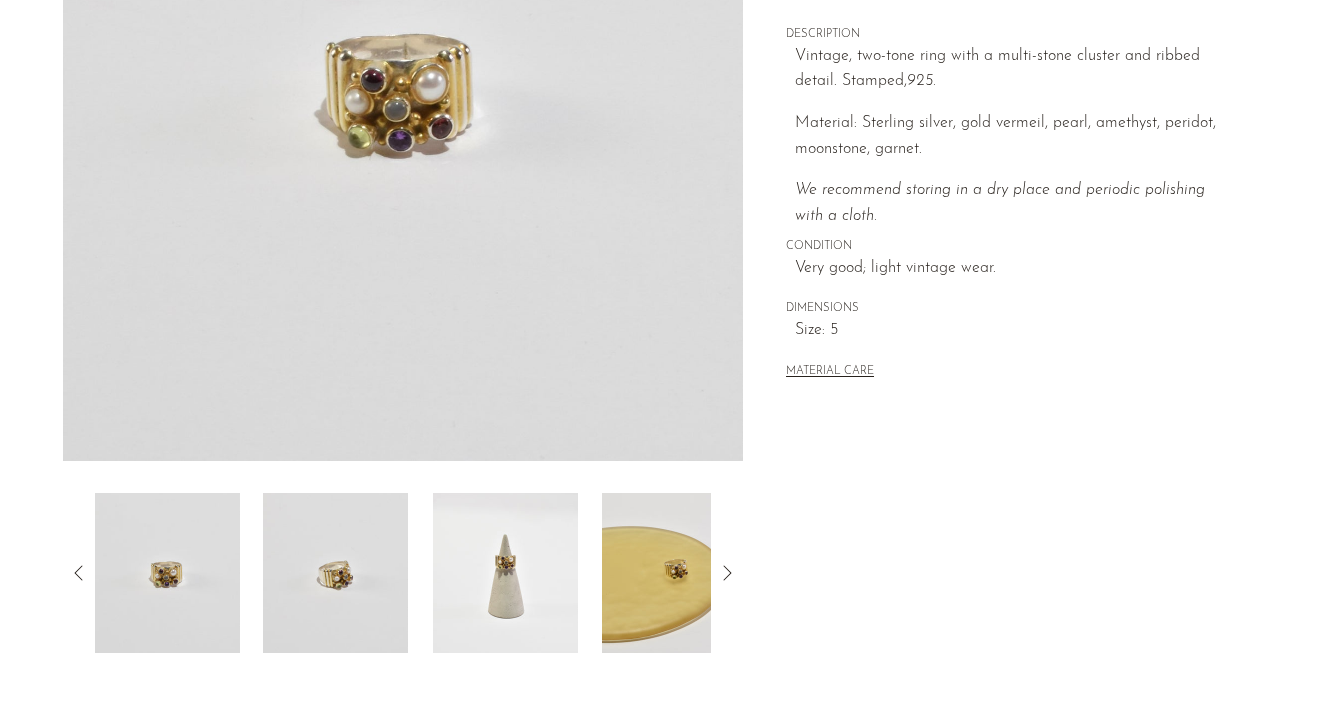 scroll, scrollTop: 416, scrollLeft: 0, axis: vertical 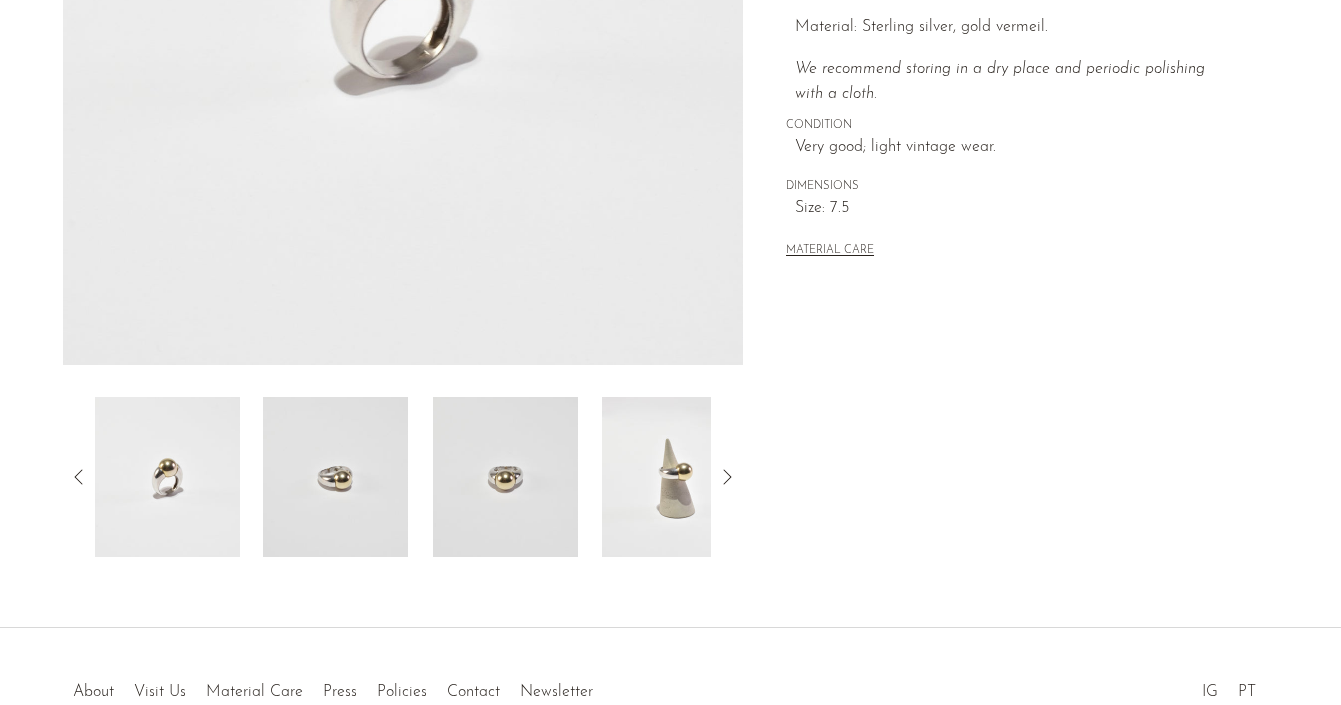 click at bounding box center [674, 477] 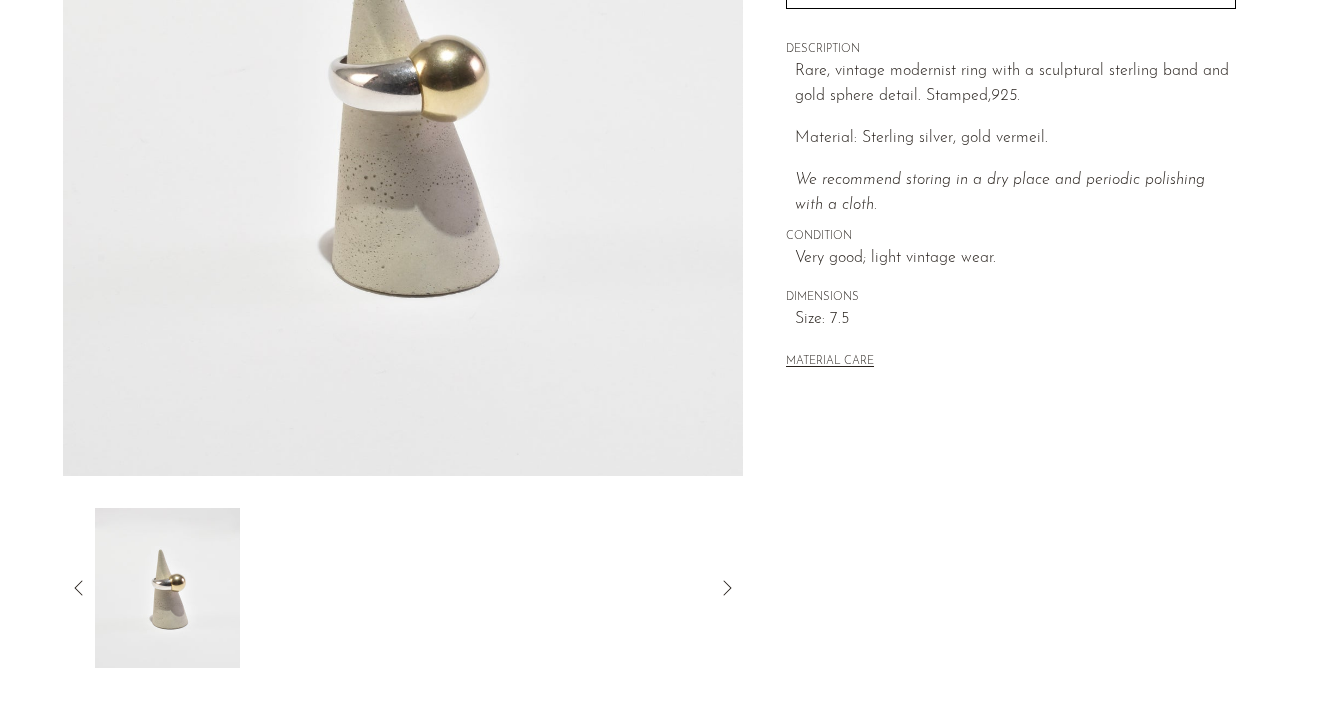 scroll, scrollTop: 401, scrollLeft: 0, axis: vertical 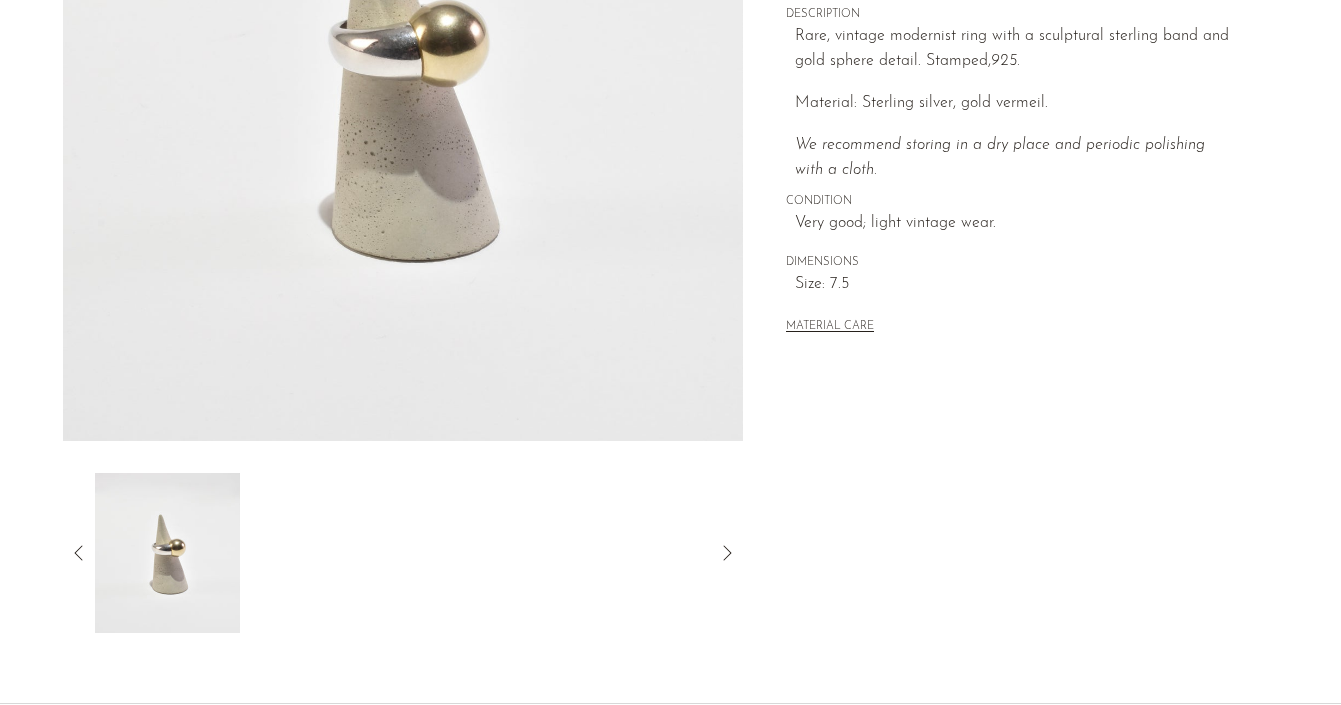 click 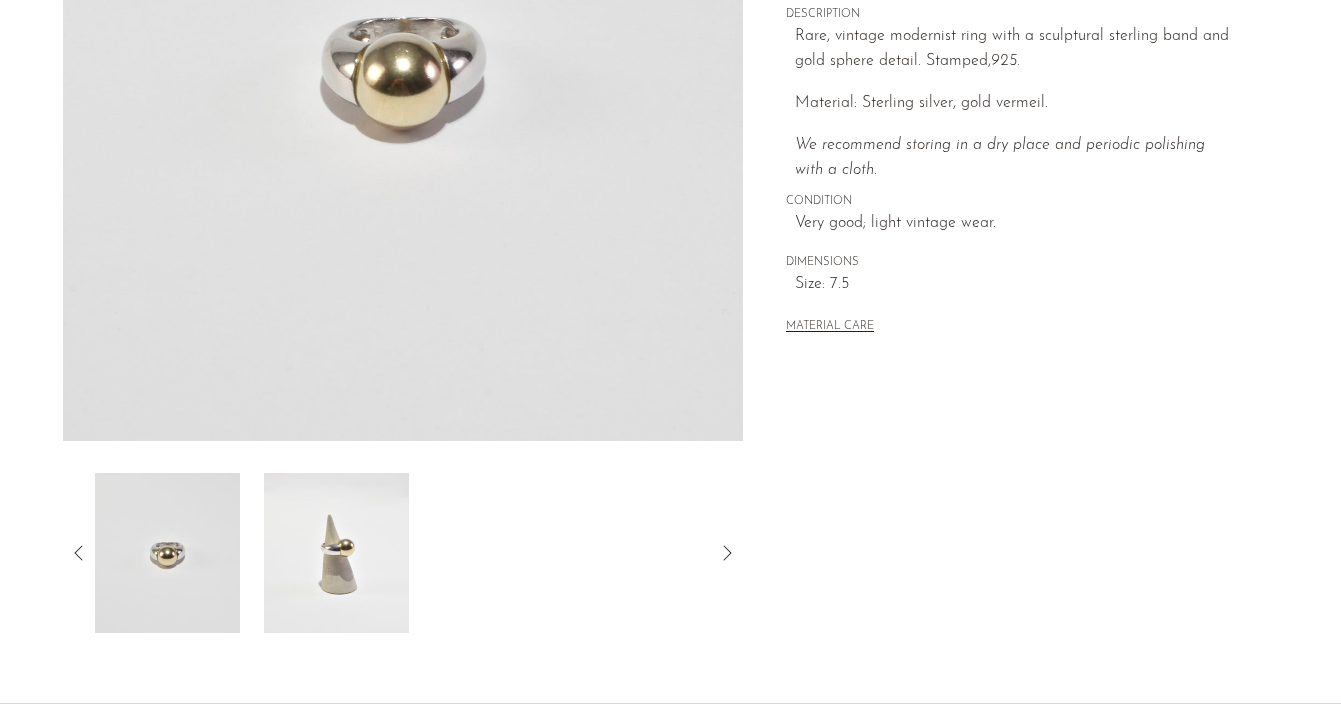 click 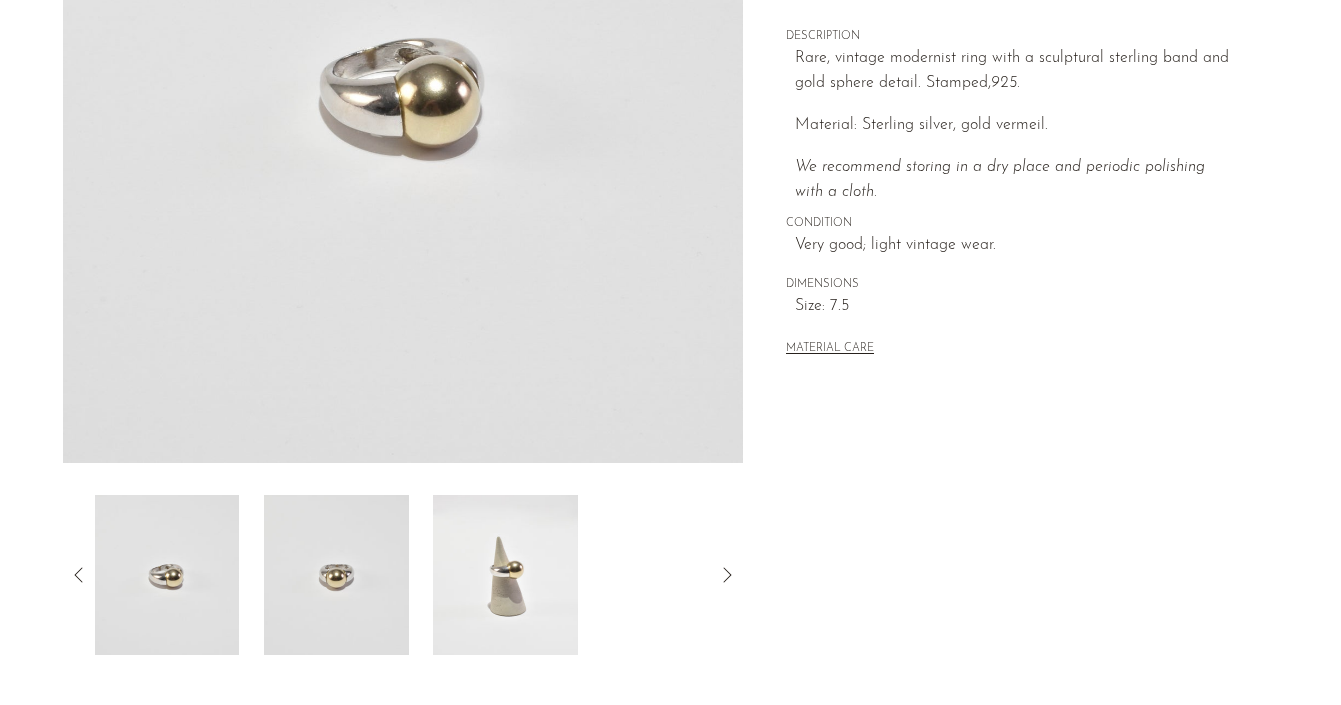 scroll, scrollTop: 377, scrollLeft: 0, axis: vertical 